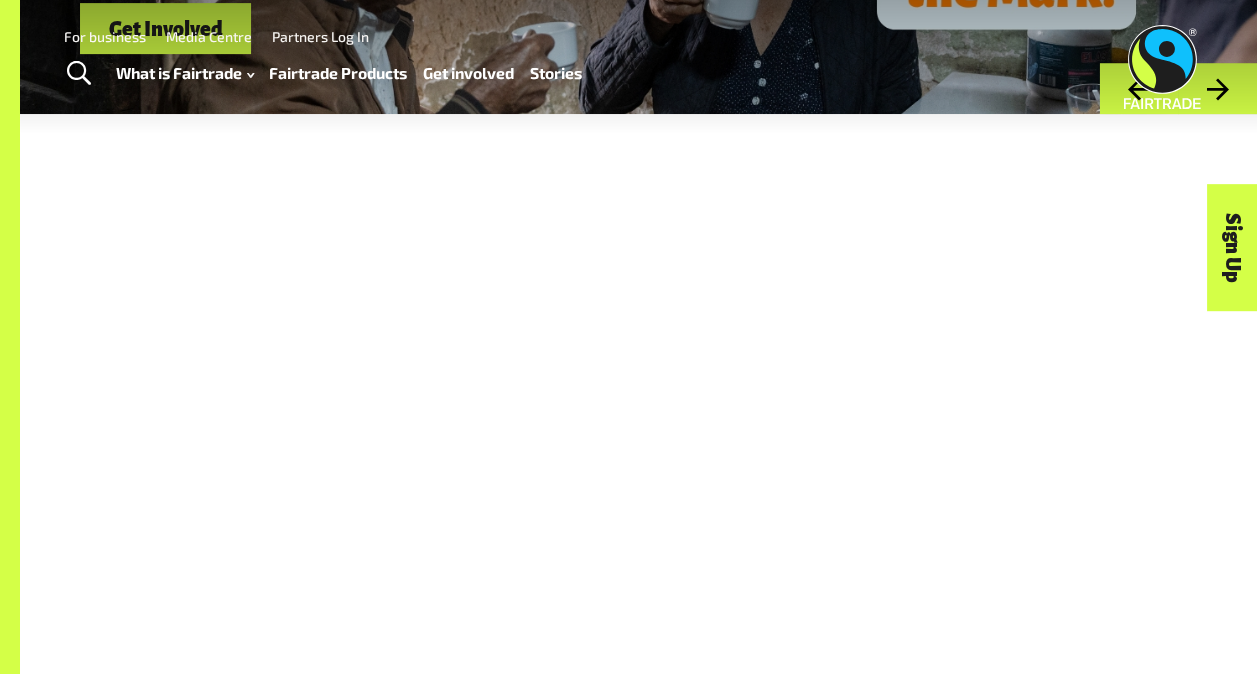 scroll, scrollTop: 0, scrollLeft: 0, axis: both 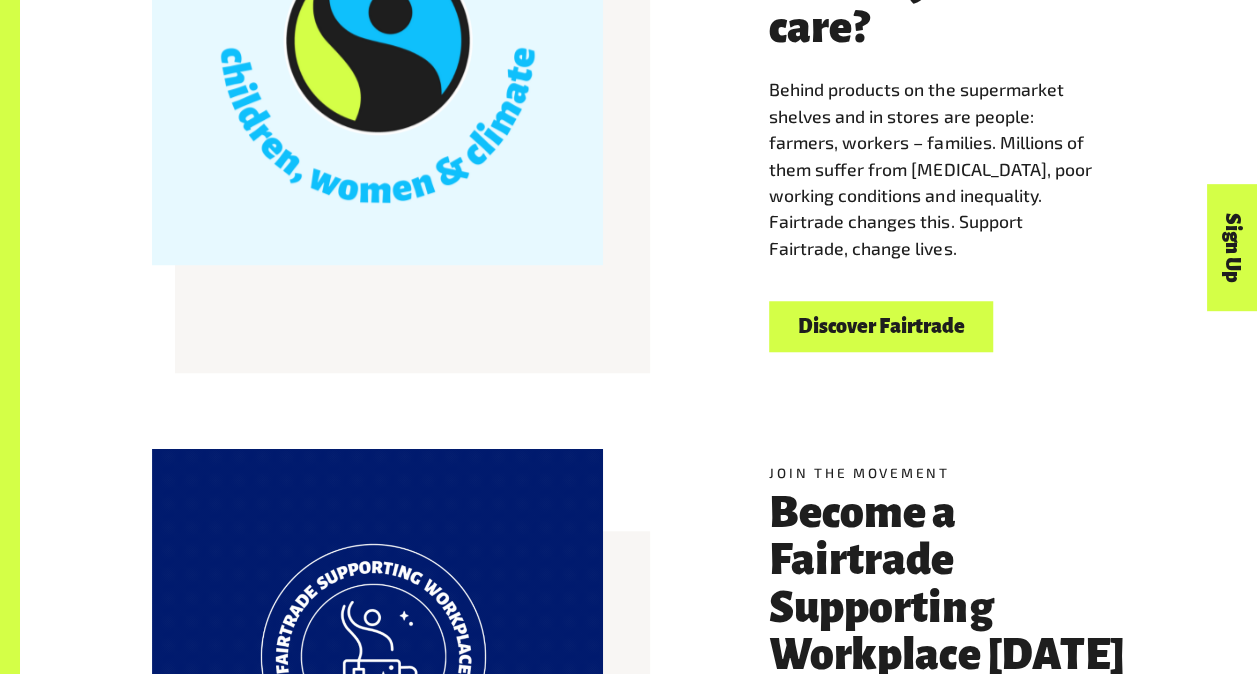 click on "Discover Fairtrade" at bounding box center [881, 326] 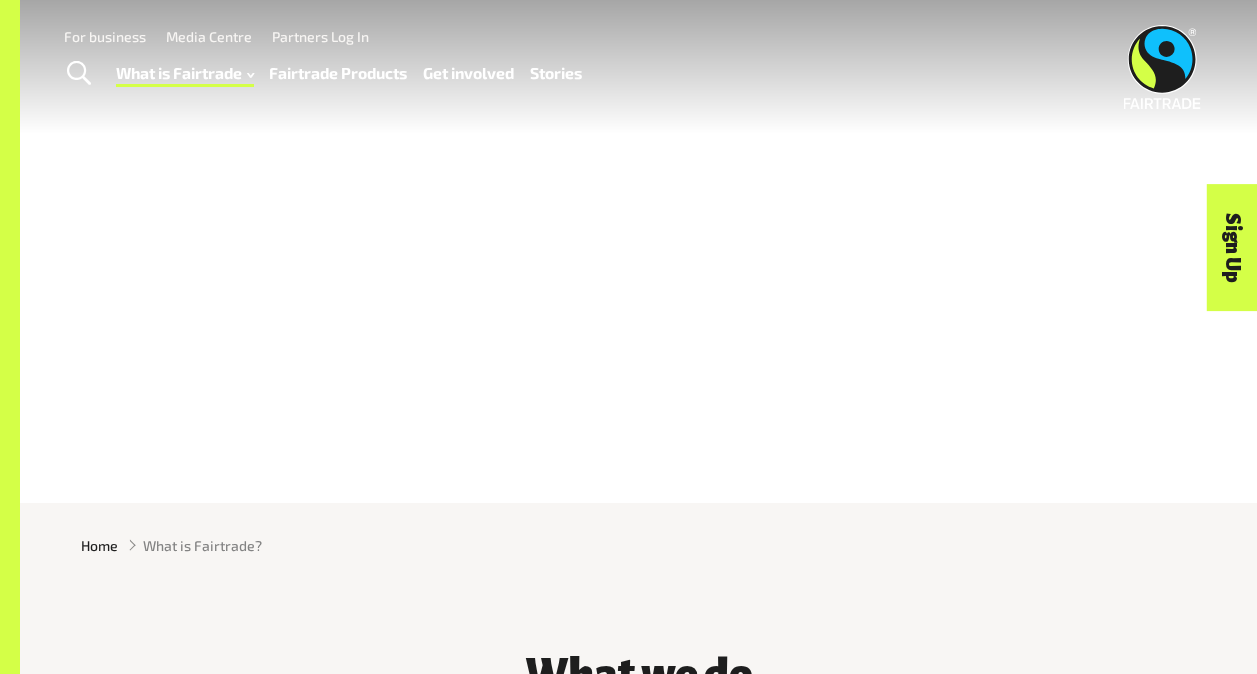 scroll, scrollTop: 0, scrollLeft: 0, axis: both 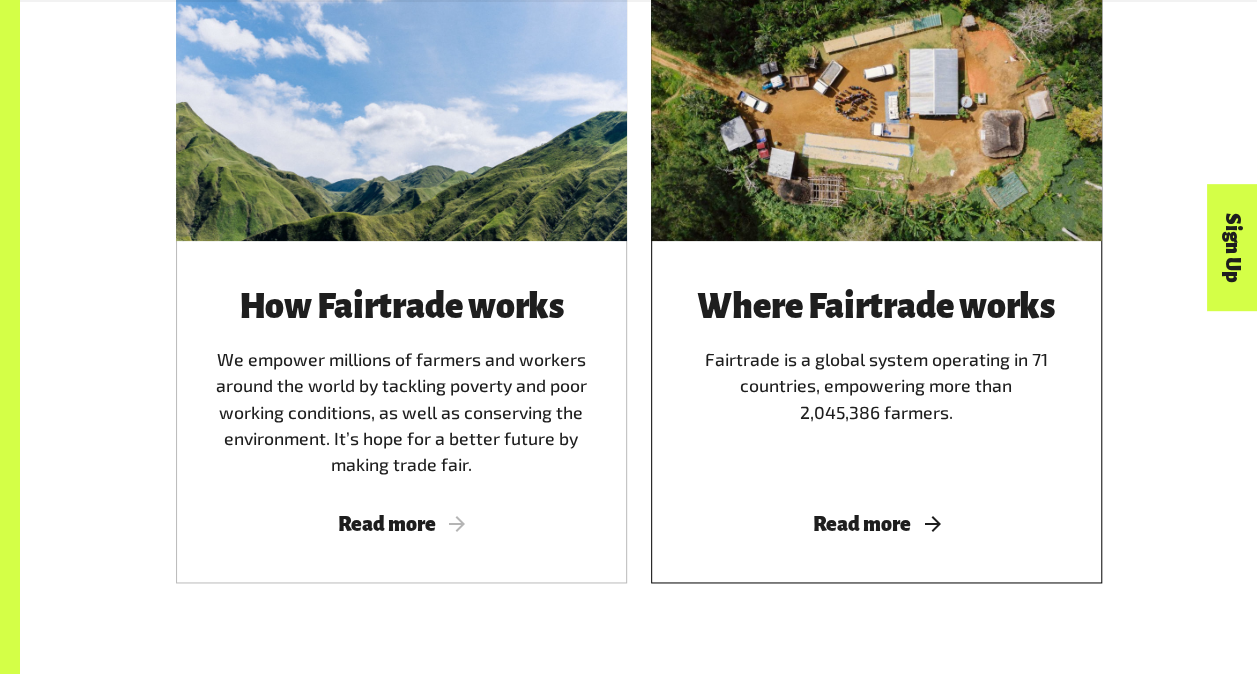 click on "Where Fairtrade works
Fairtrade is a global system operating in 71 countries, empowering more than 2,045,386 farmers.
Read more" at bounding box center (876, 412) 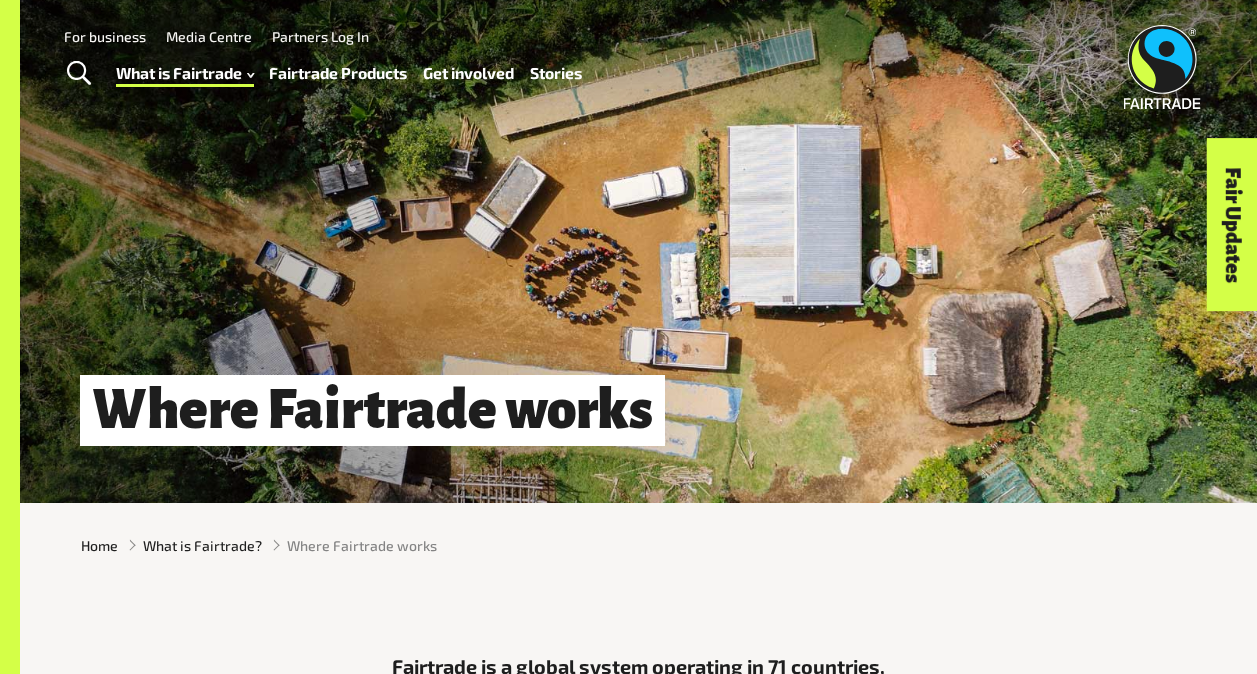 scroll, scrollTop: 0, scrollLeft: 0, axis: both 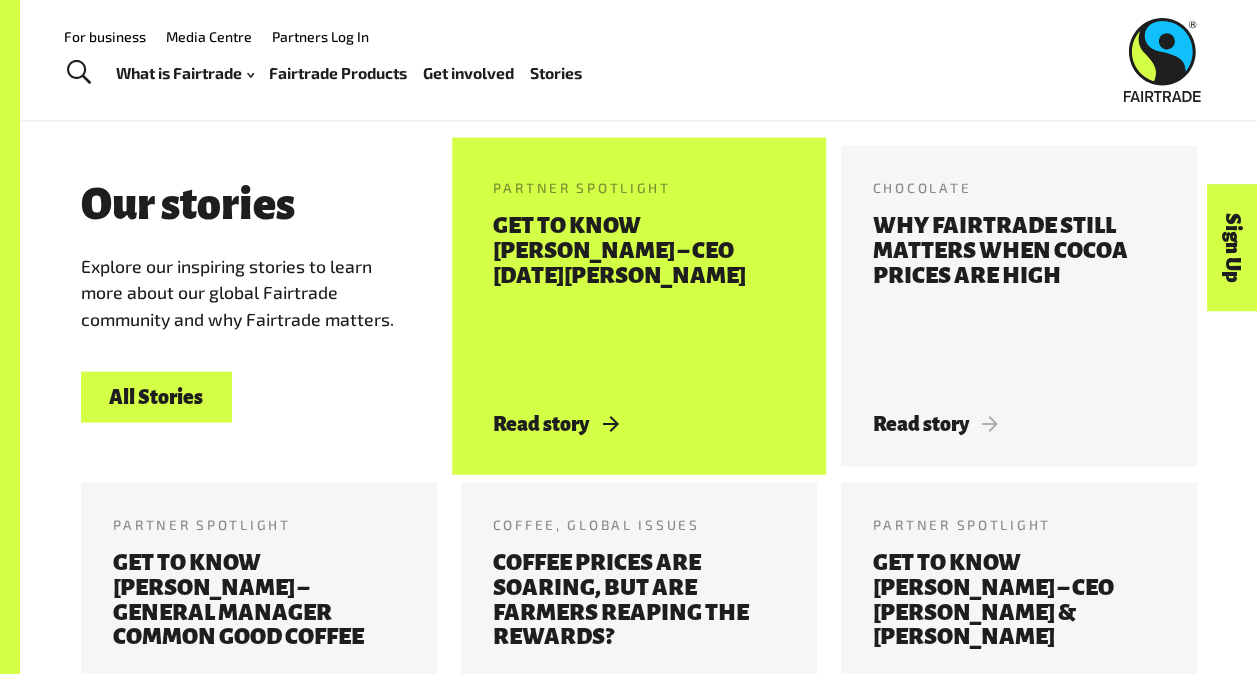 click on "Read story" at bounding box center (555, 424) 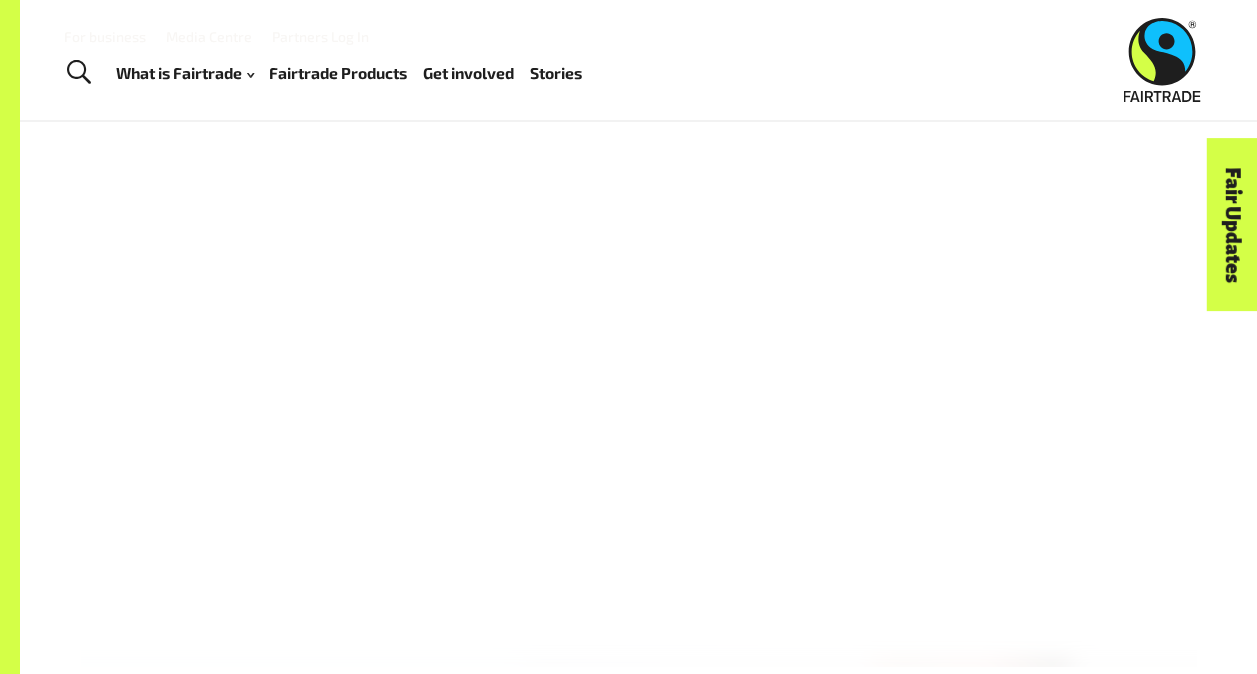 scroll, scrollTop: 0, scrollLeft: 0, axis: both 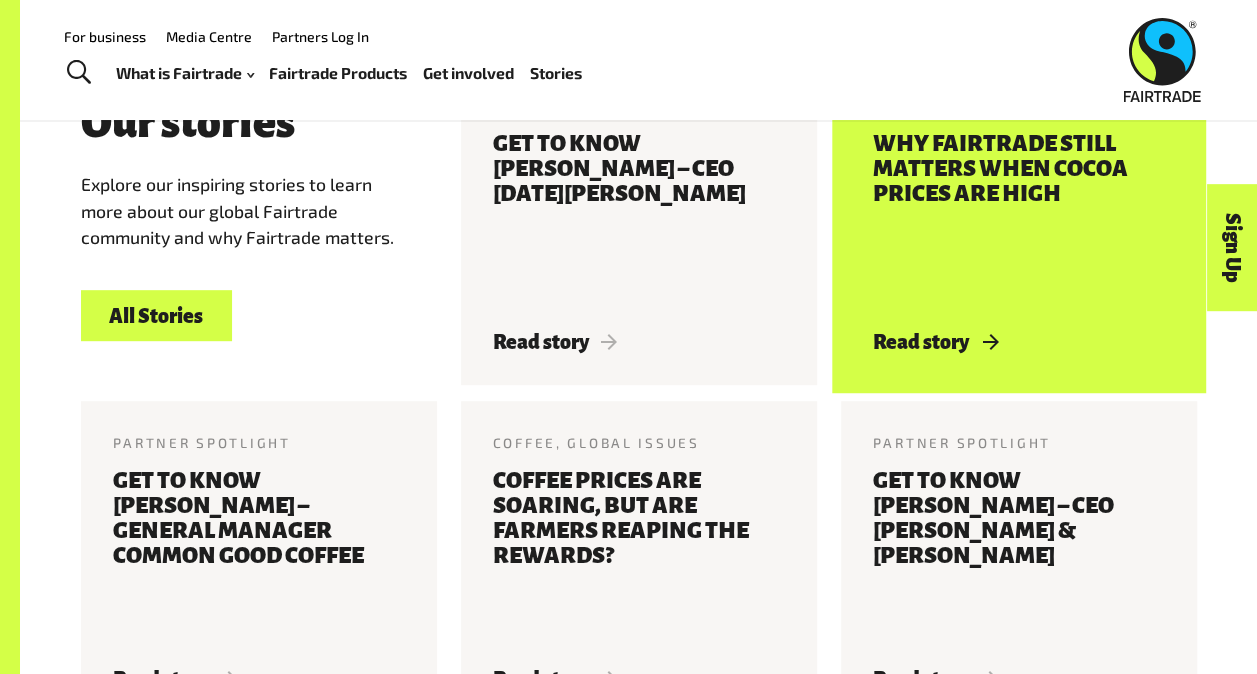 click on "Read story" at bounding box center [935, 342] 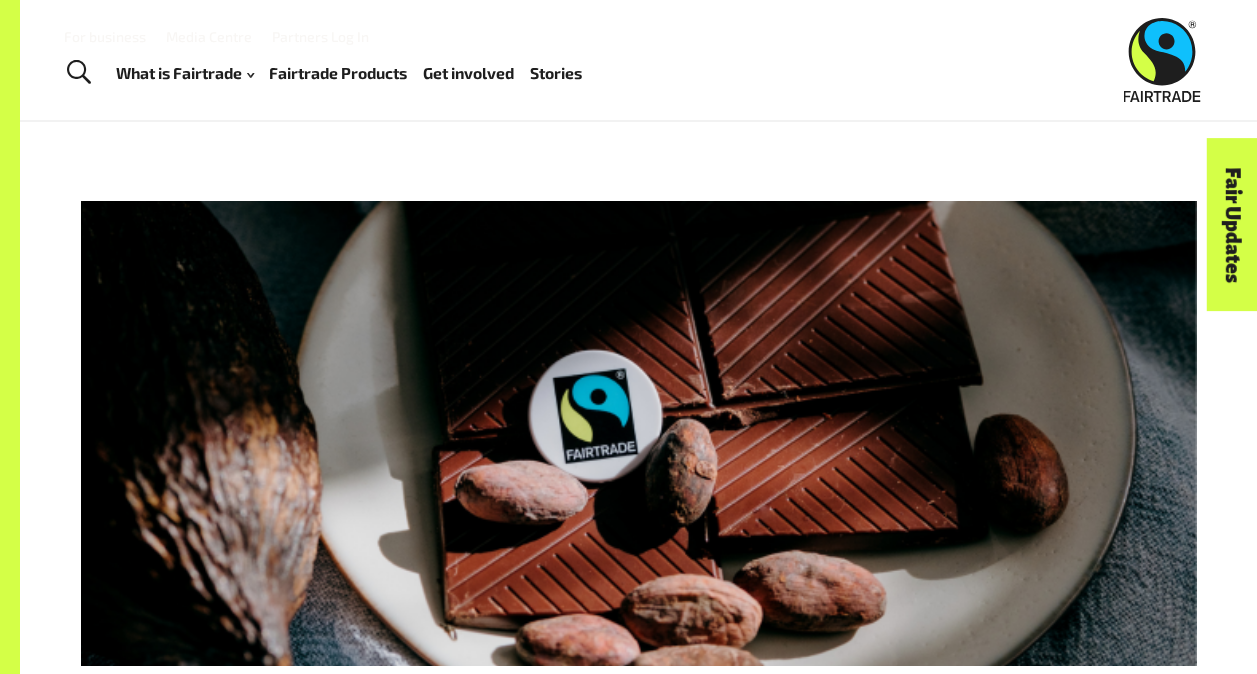 scroll, scrollTop: 0, scrollLeft: 0, axis: both 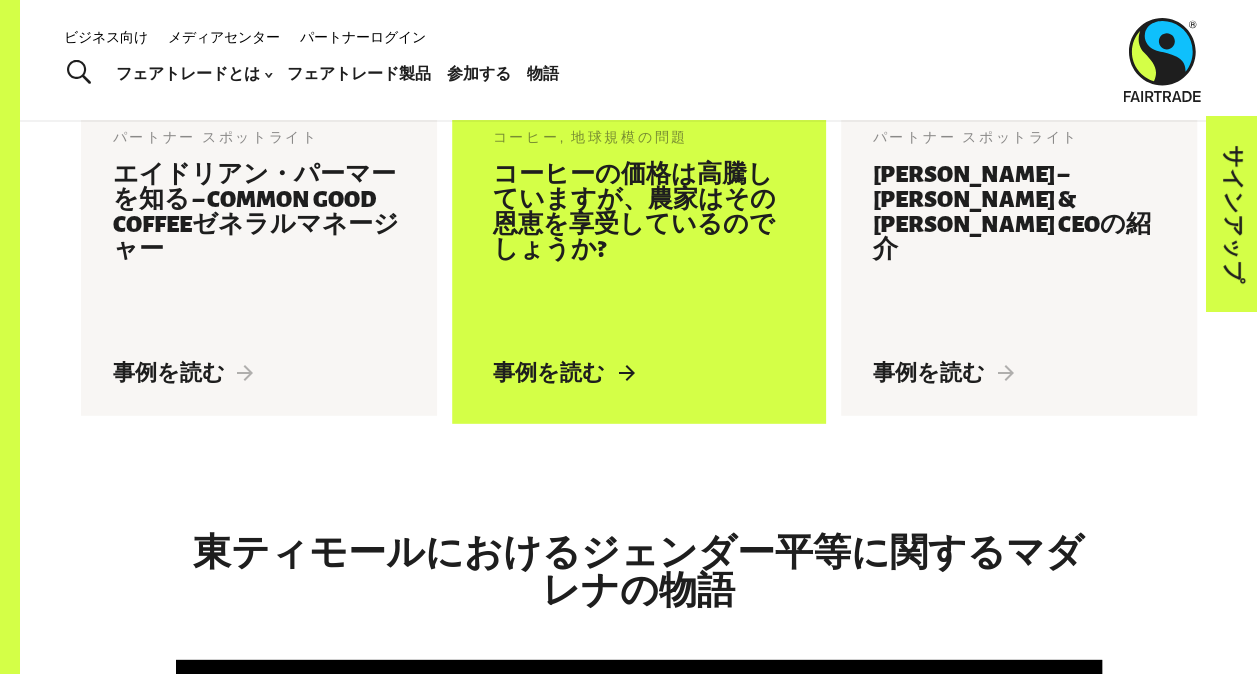 click on "コーヒーの価格は高騰していますが、農家はその恩恵を享受しているのでしょうか?" at bounding box center [639, 250] 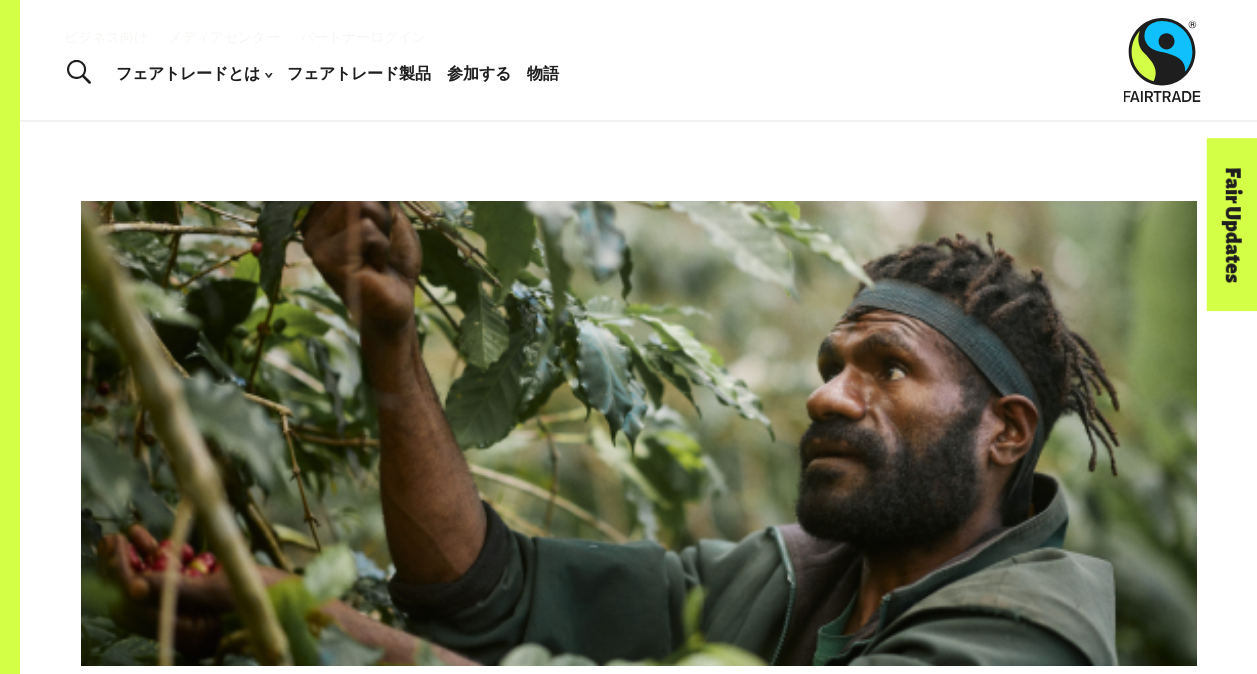 scroll, scrollTop: 0, scrollLeft: 0, axis: both 